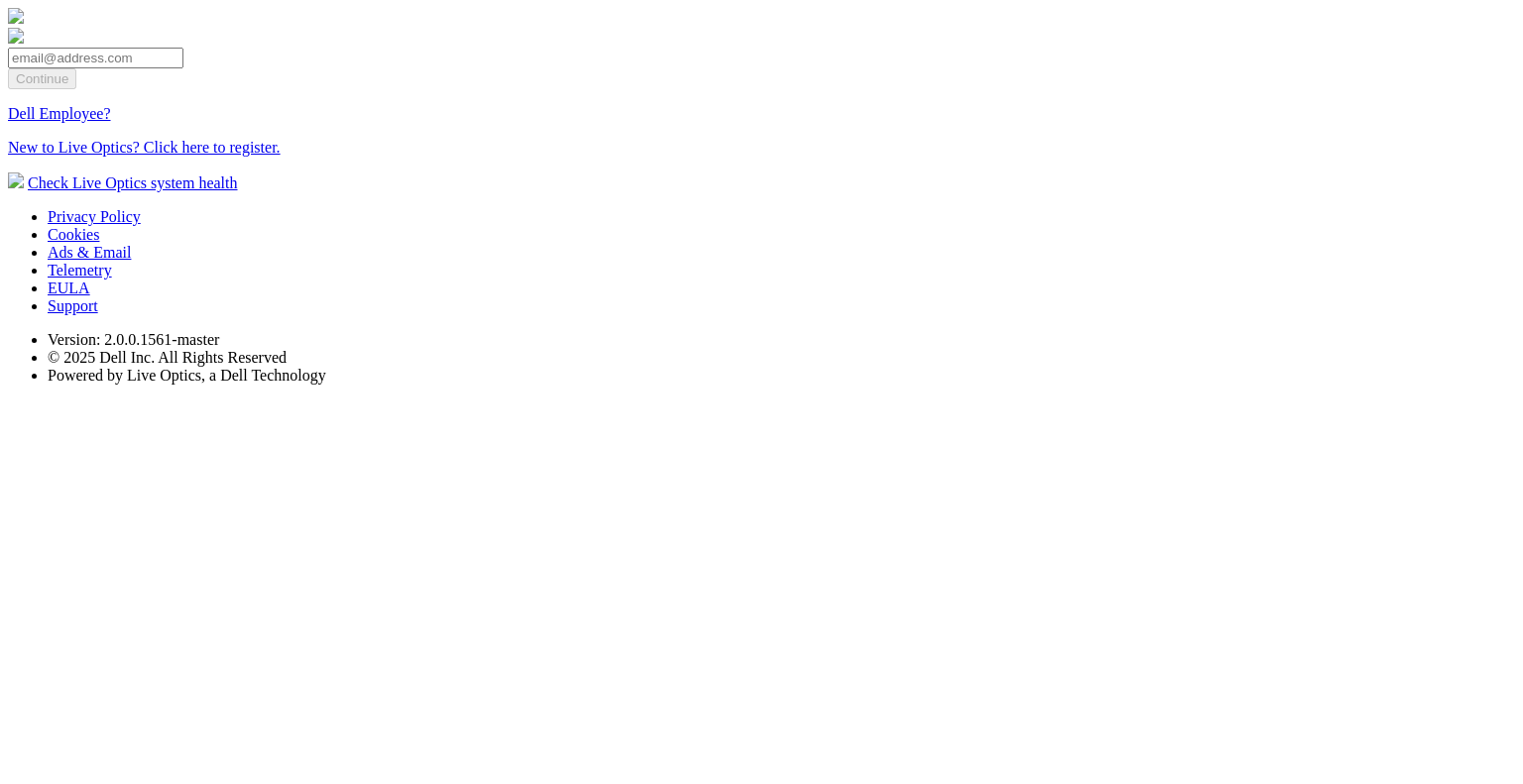 scroll, scrollTop: 0, scrollLeft: 0, axis: both 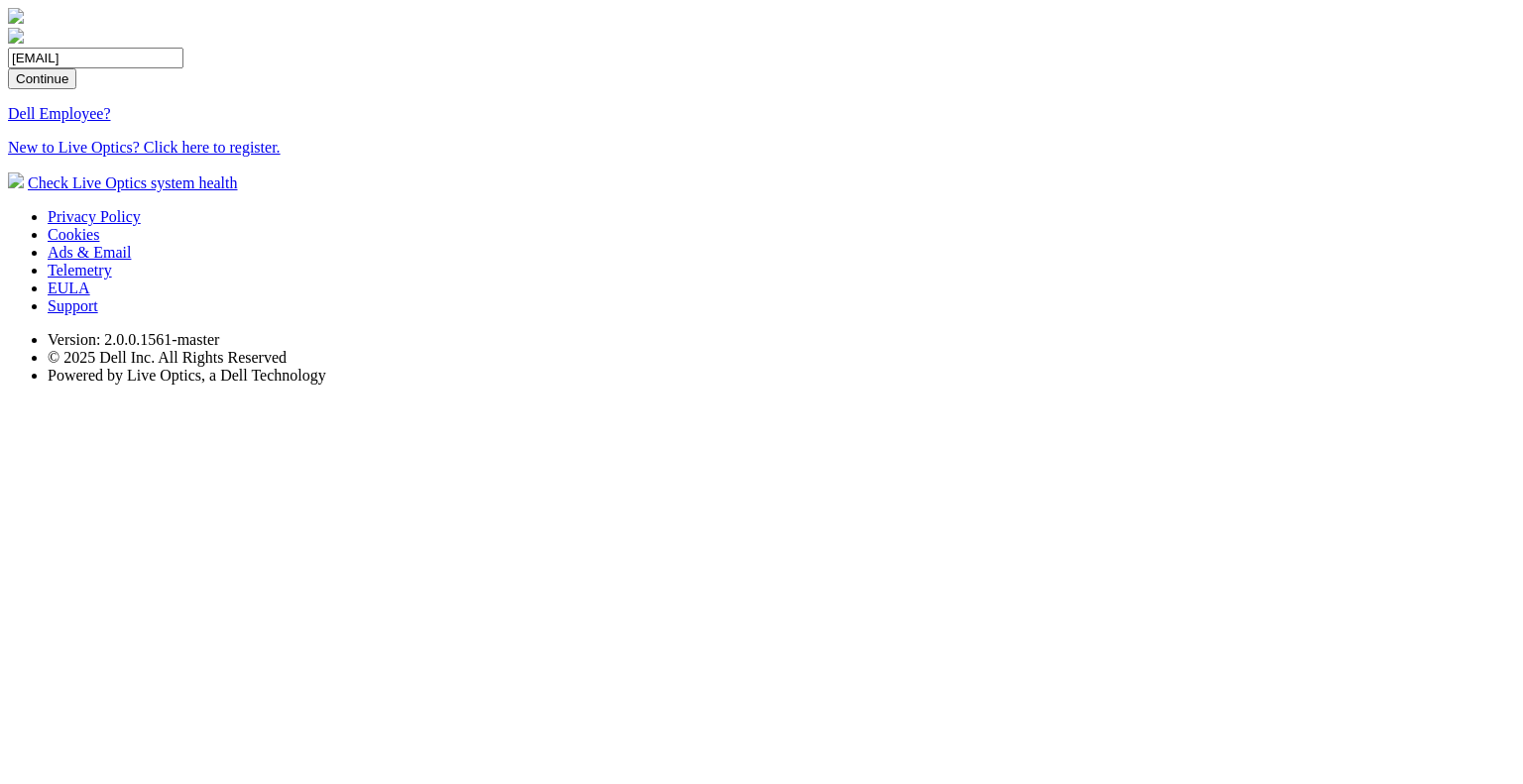 drag, startPoint x: 751, startPoint y: 362, endPoint x: 695, endPoint y: 367, distance: 56.22277 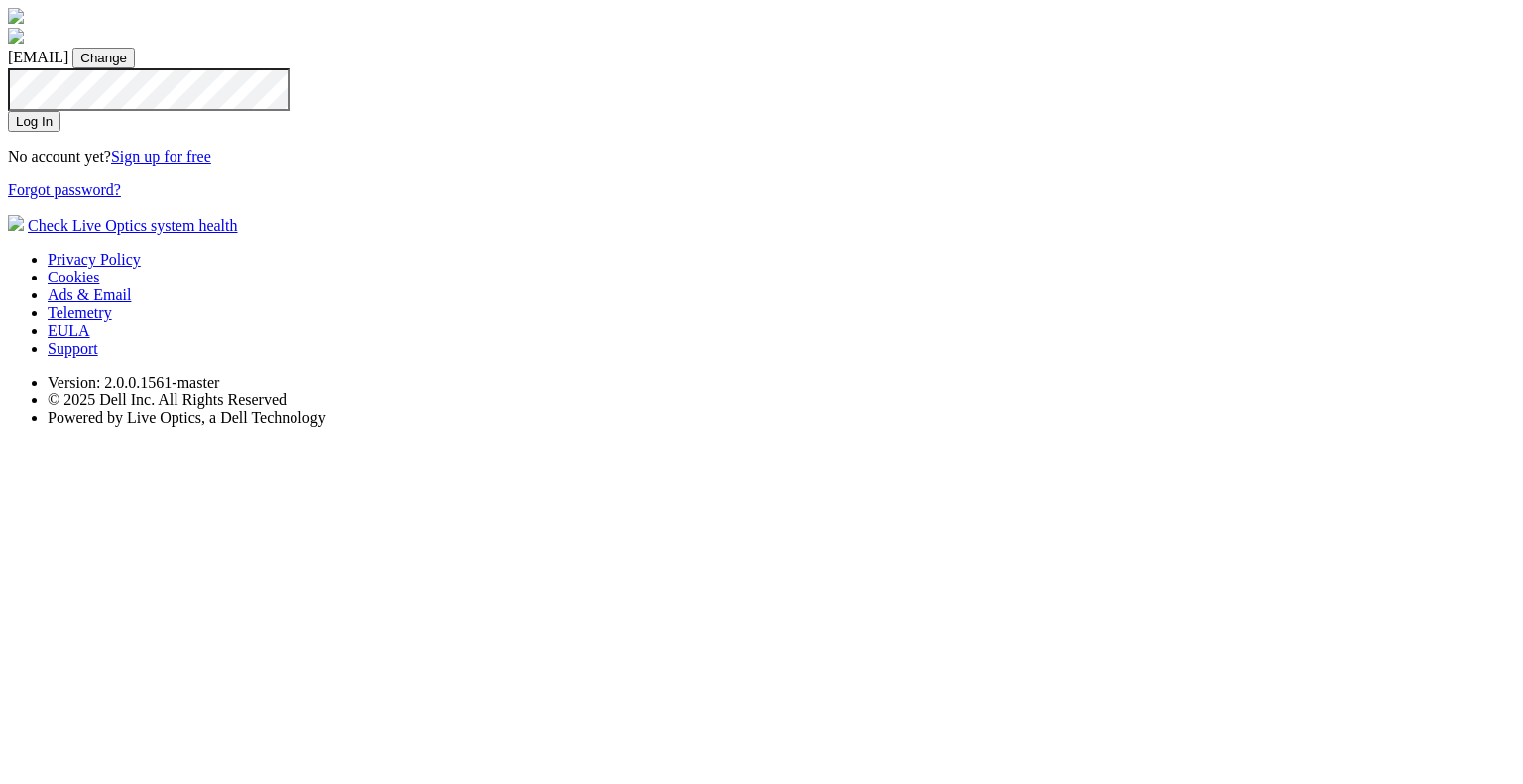 click on "Log In" at bounding box center [34, 121] 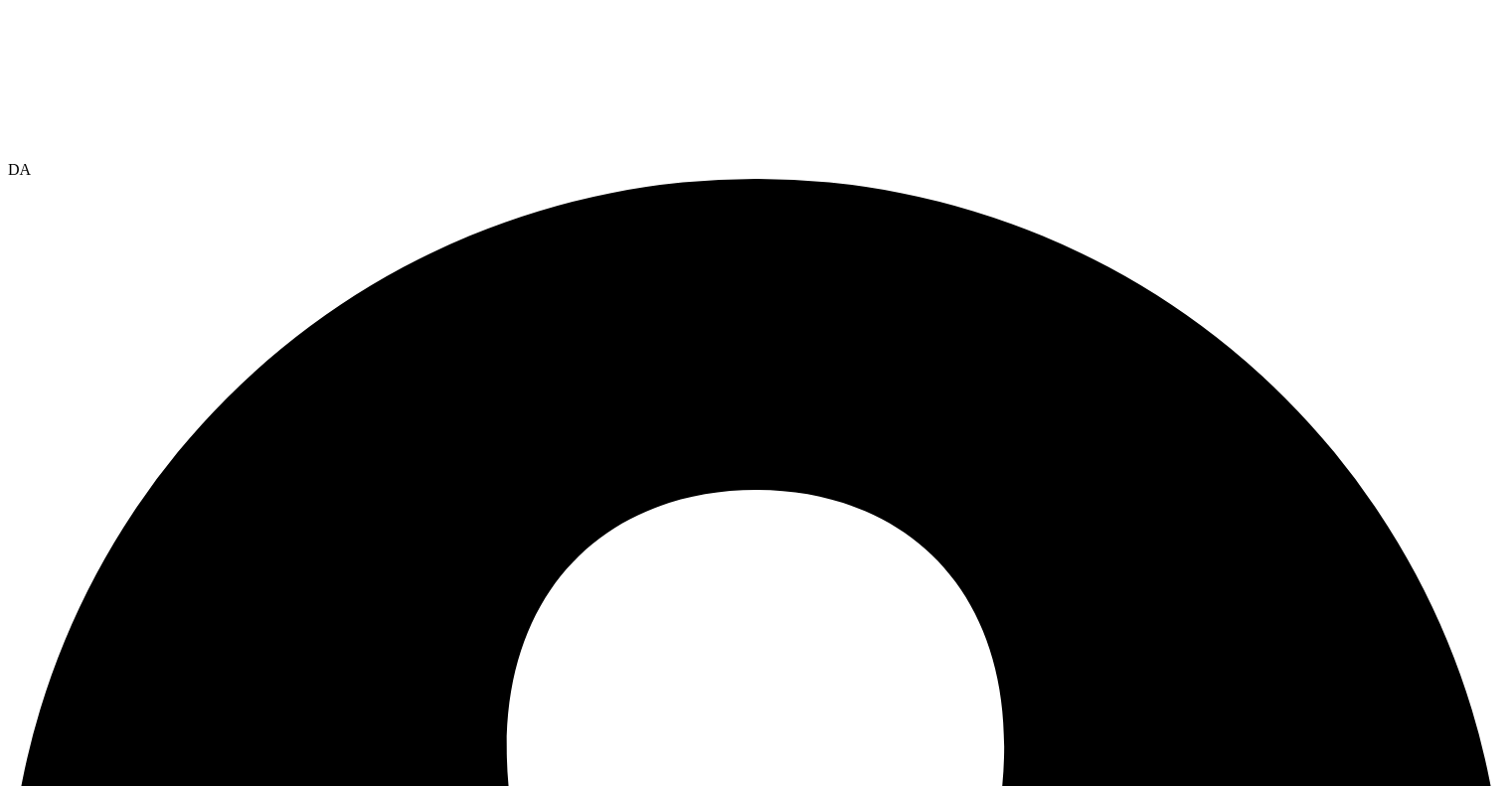 scroll, scrollTop: 0, scrollLeft: 0, axis: both 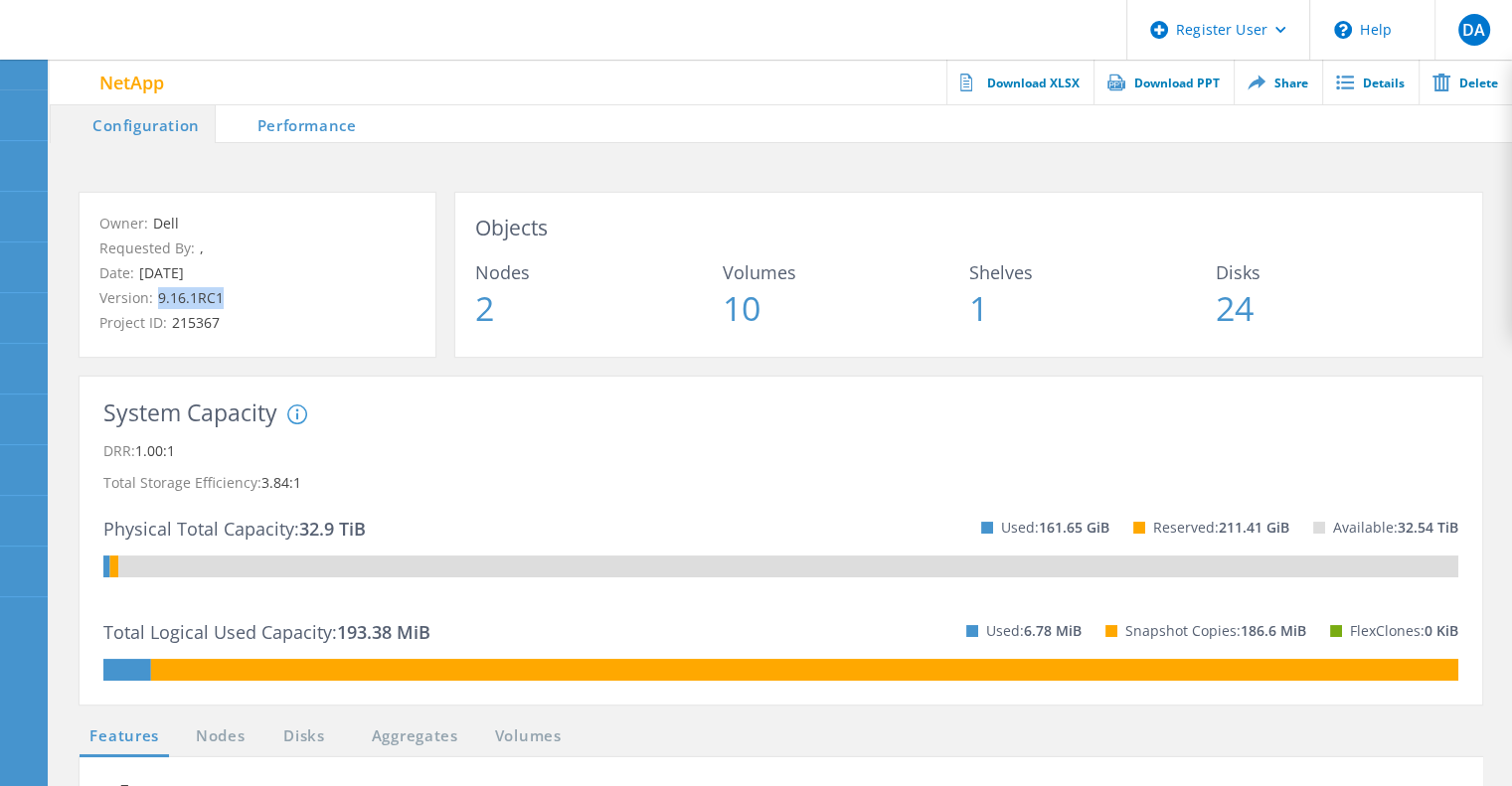 drag, startPoint x: 161, startPoint y: 298, endPoint x: 224, endPoint y: 298, distance: 63 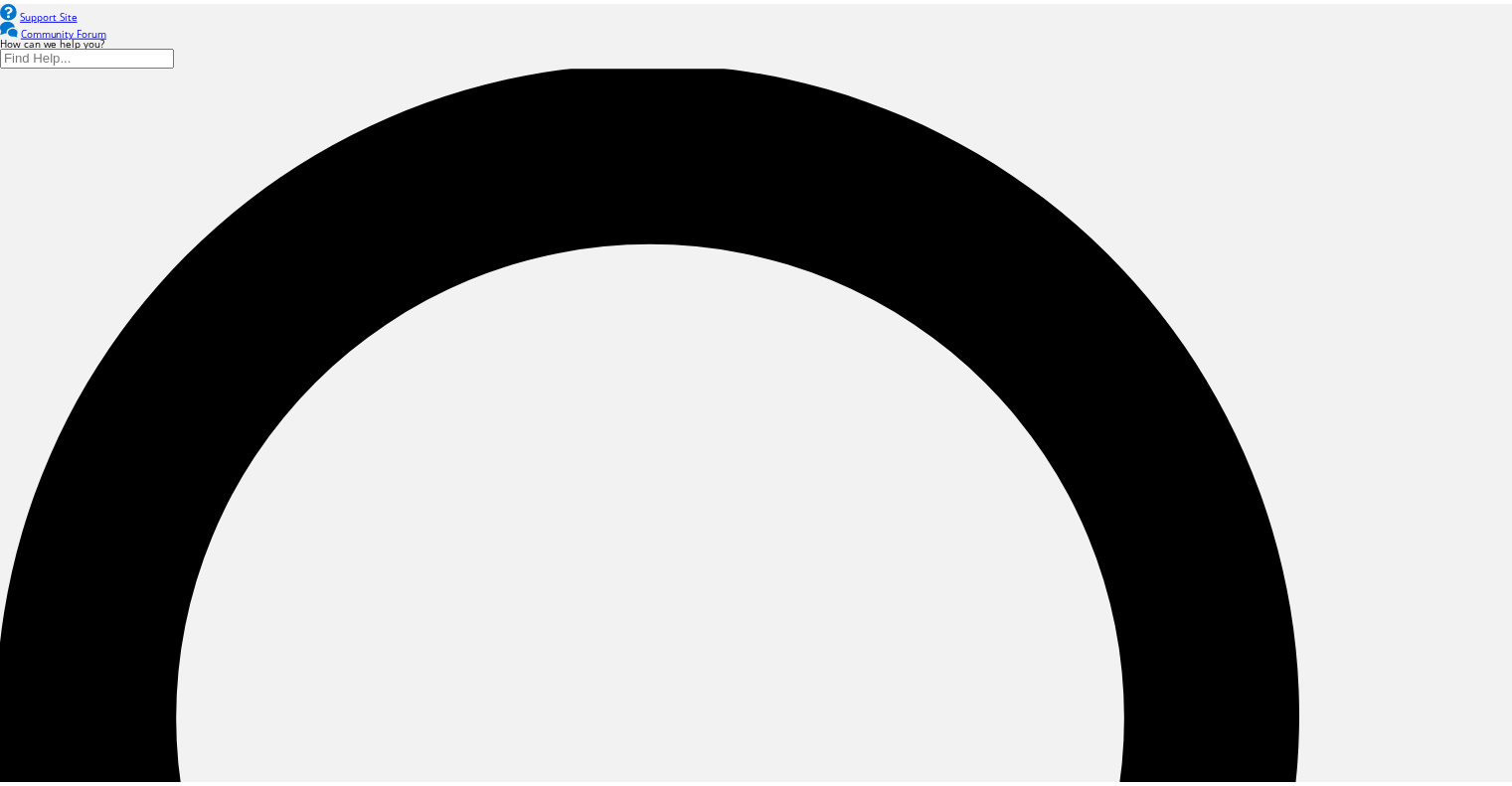 scroll, scrollTop: 0, scrollLeft: 0, axis: both 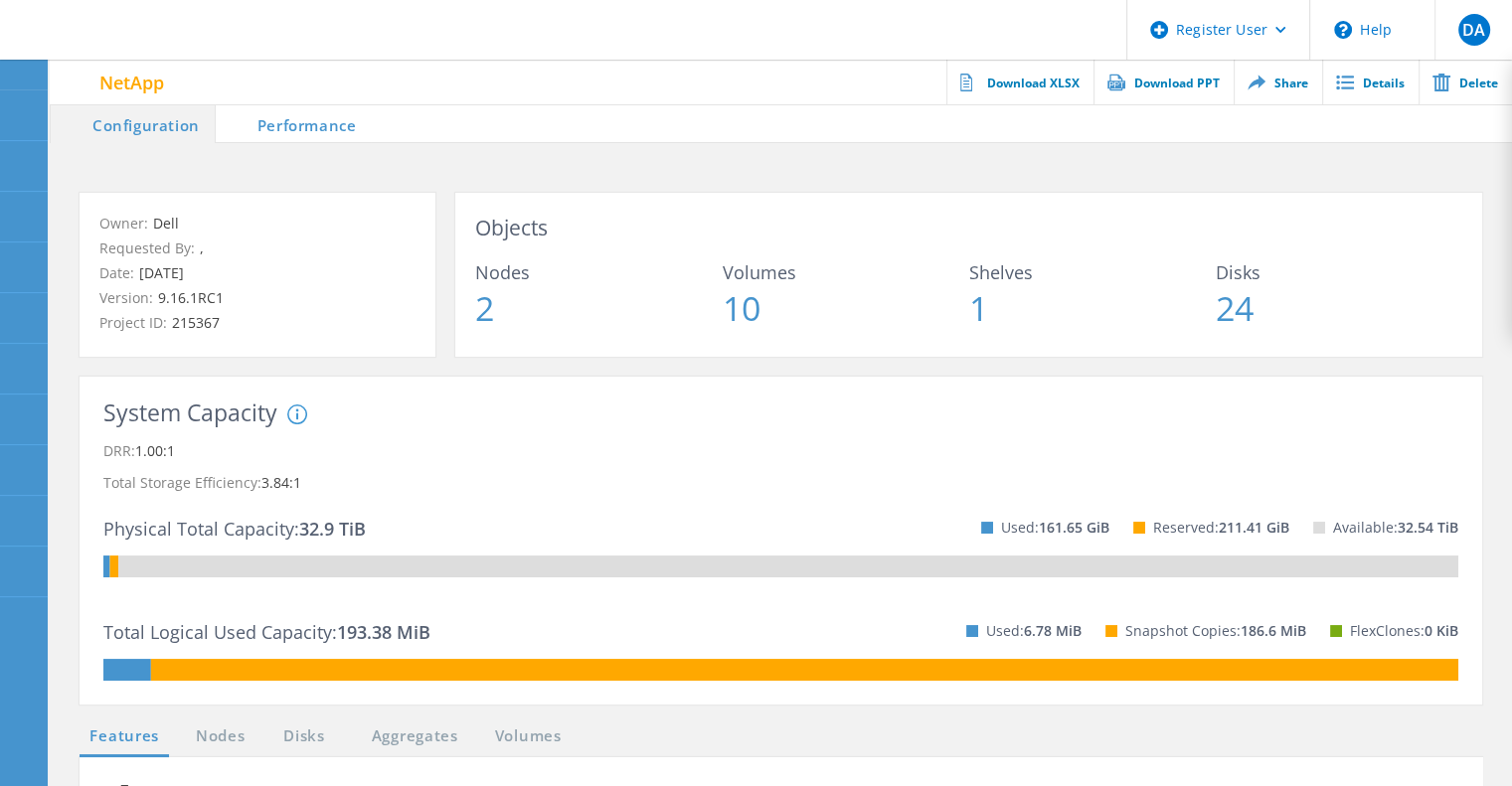 click on "Total Storage Efficiency:  3.84:1" 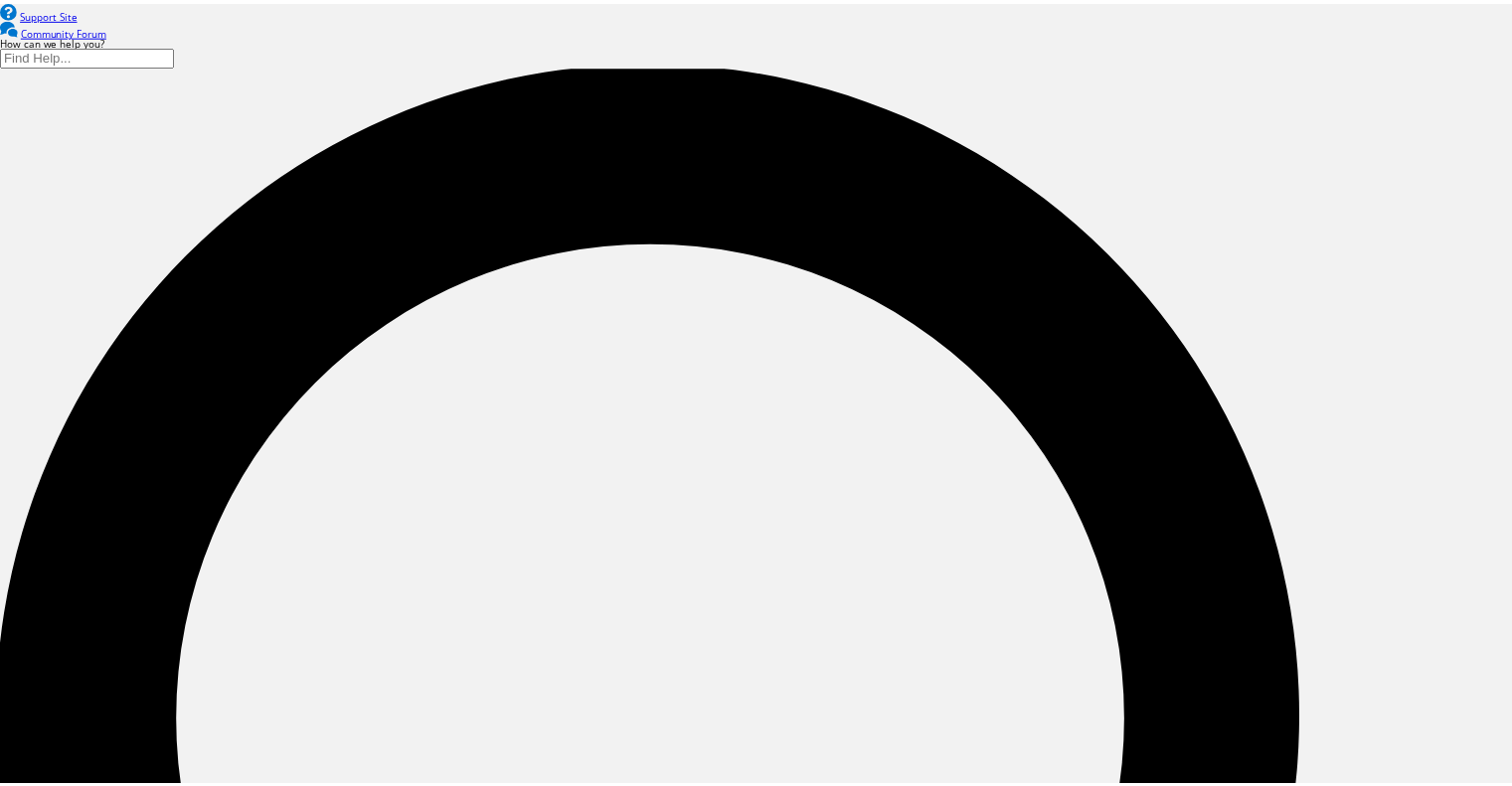 scroll, scrollTop: 0, scrollLeft: 0, axis: both 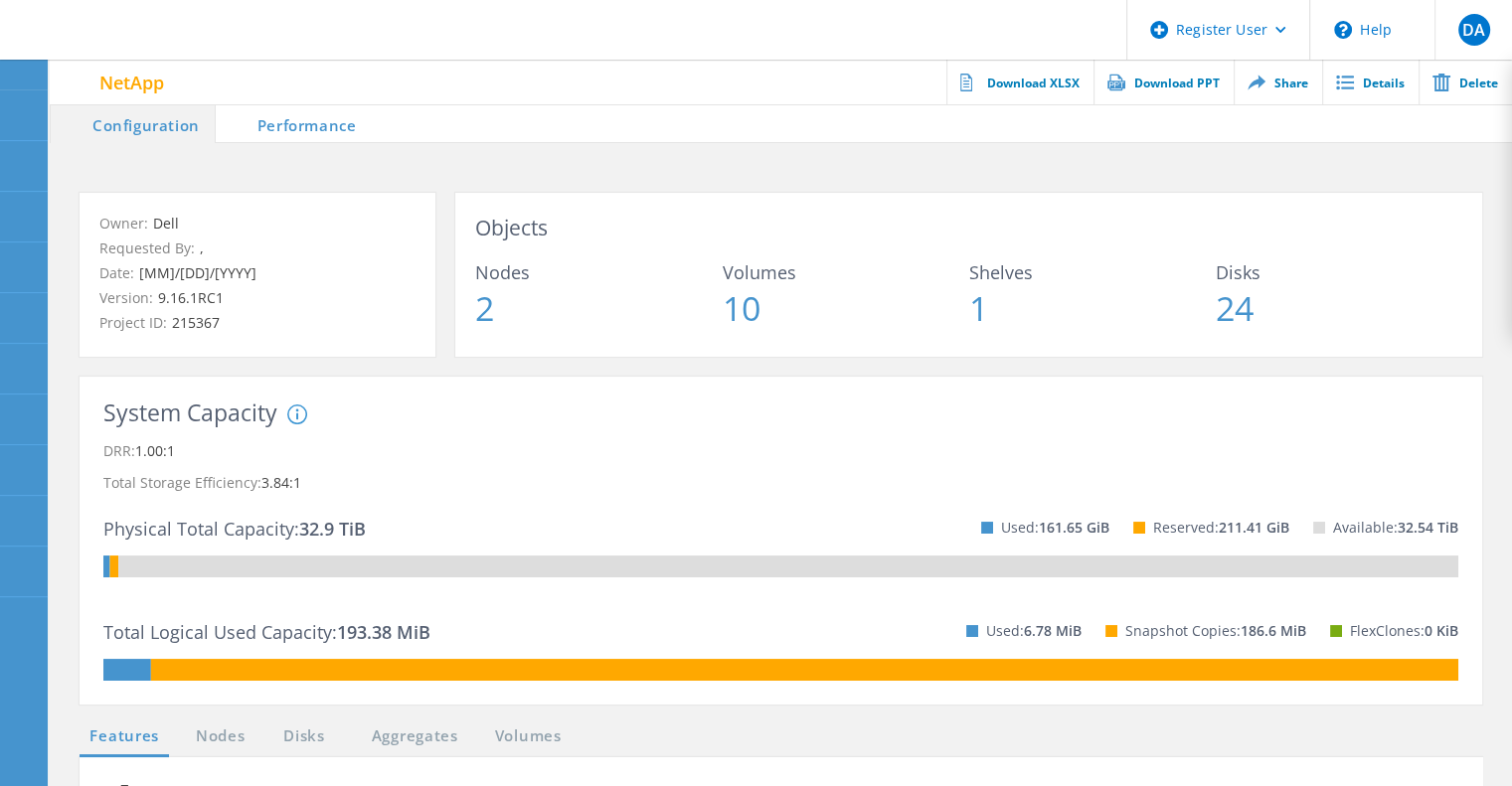 click on "Performance" 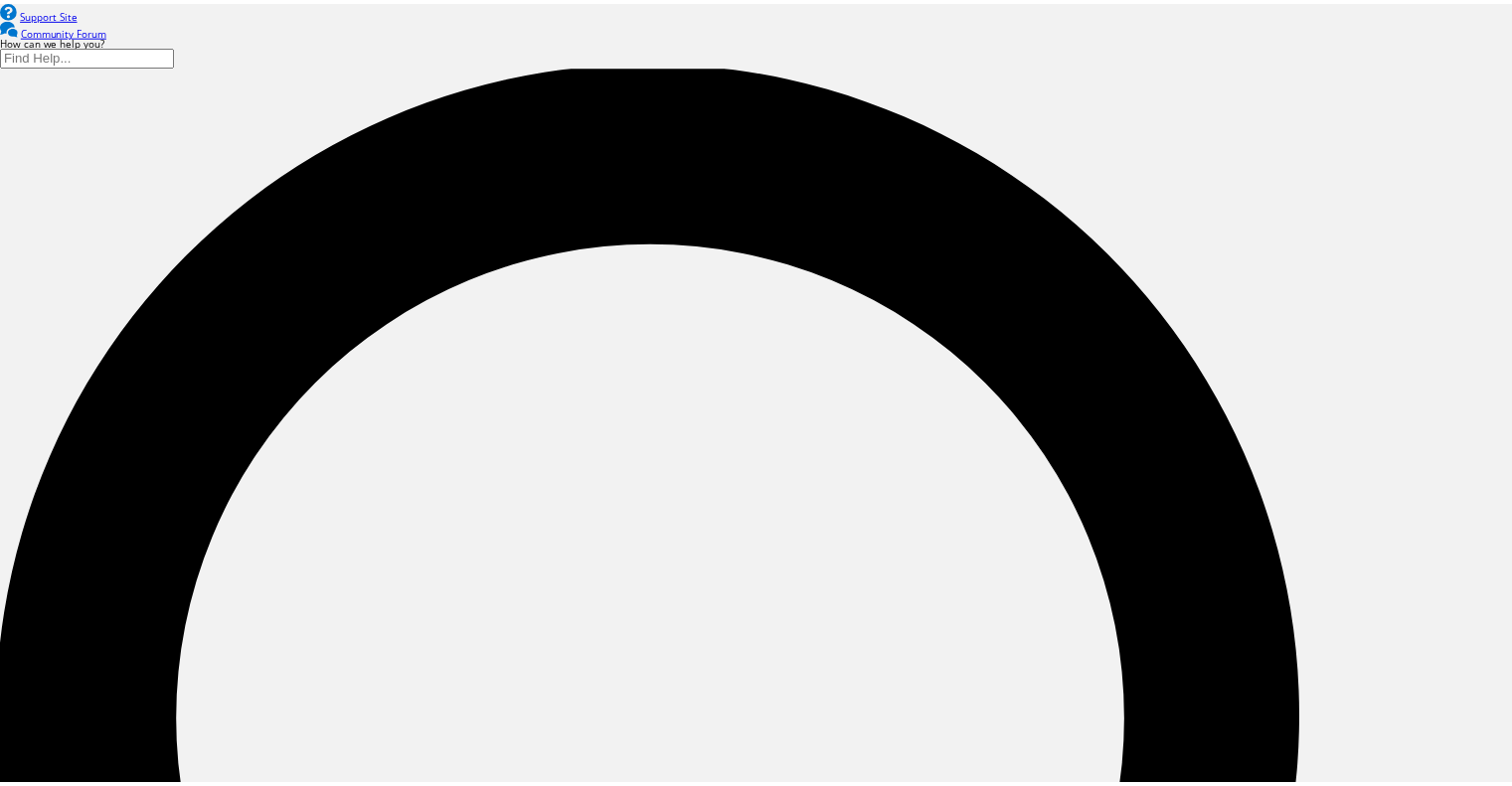 scroll, scrollTop: 0, scrollLeft: 0, axis: both 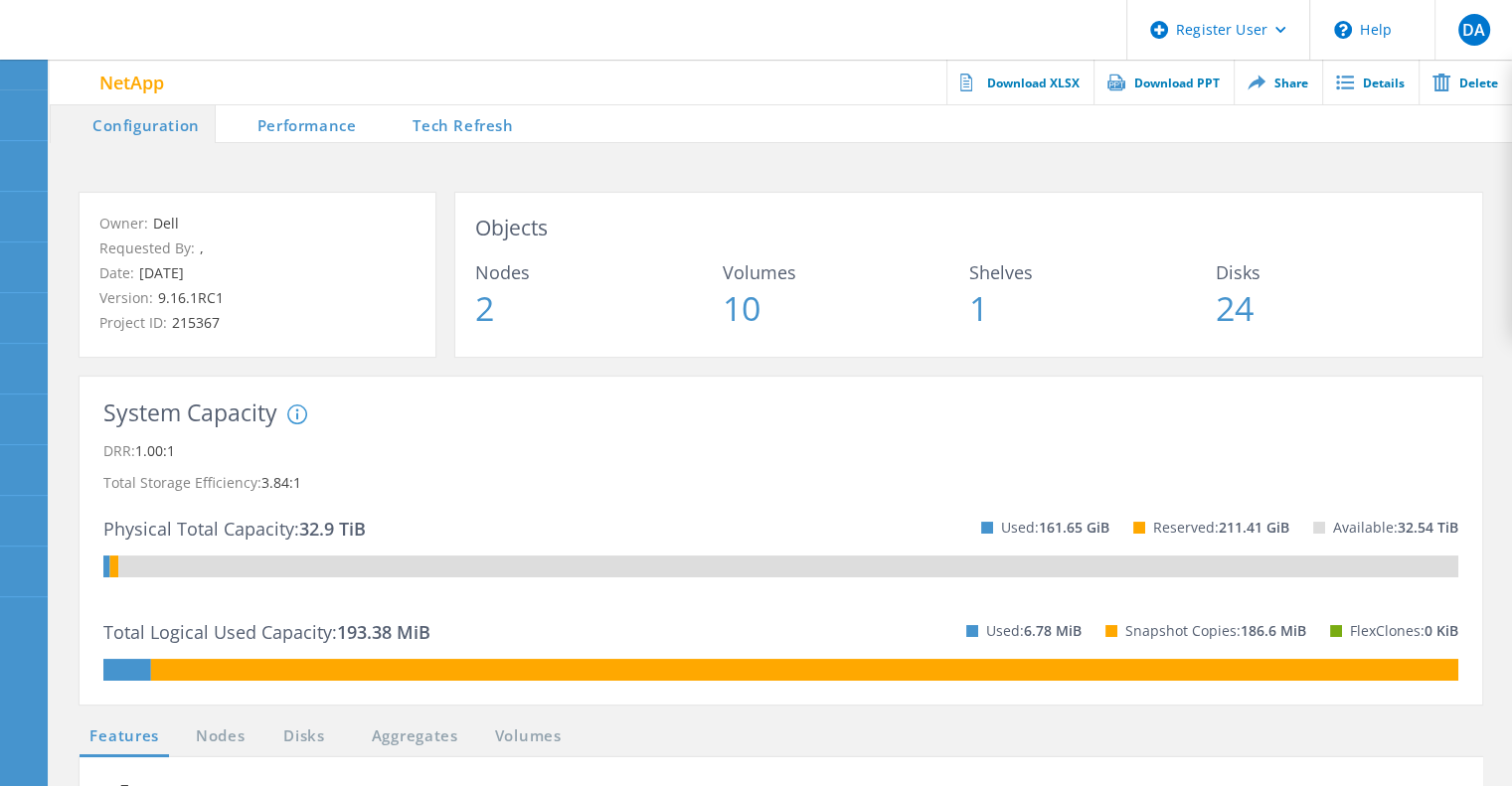 click on "Tech Refresh" at bounding box center (449, 123) 